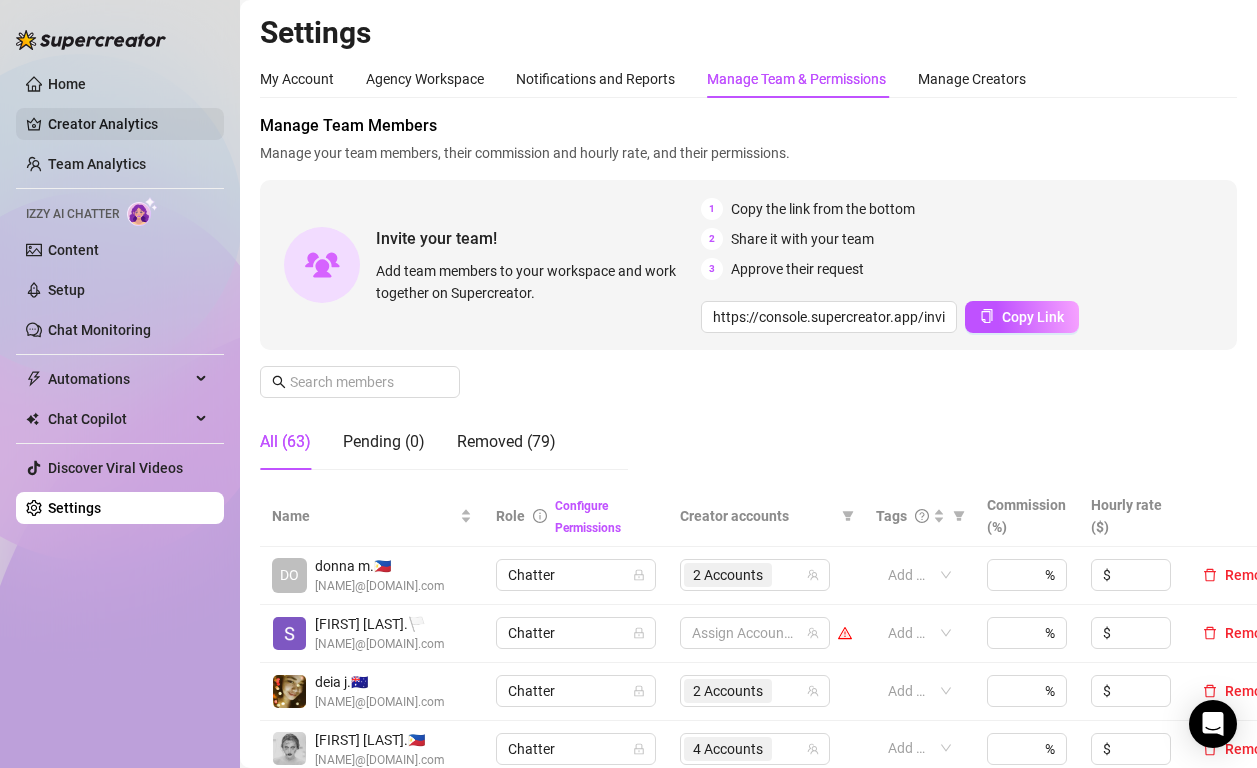 scroll, scrollTop: 0, scrollLeft: 0, axis: both 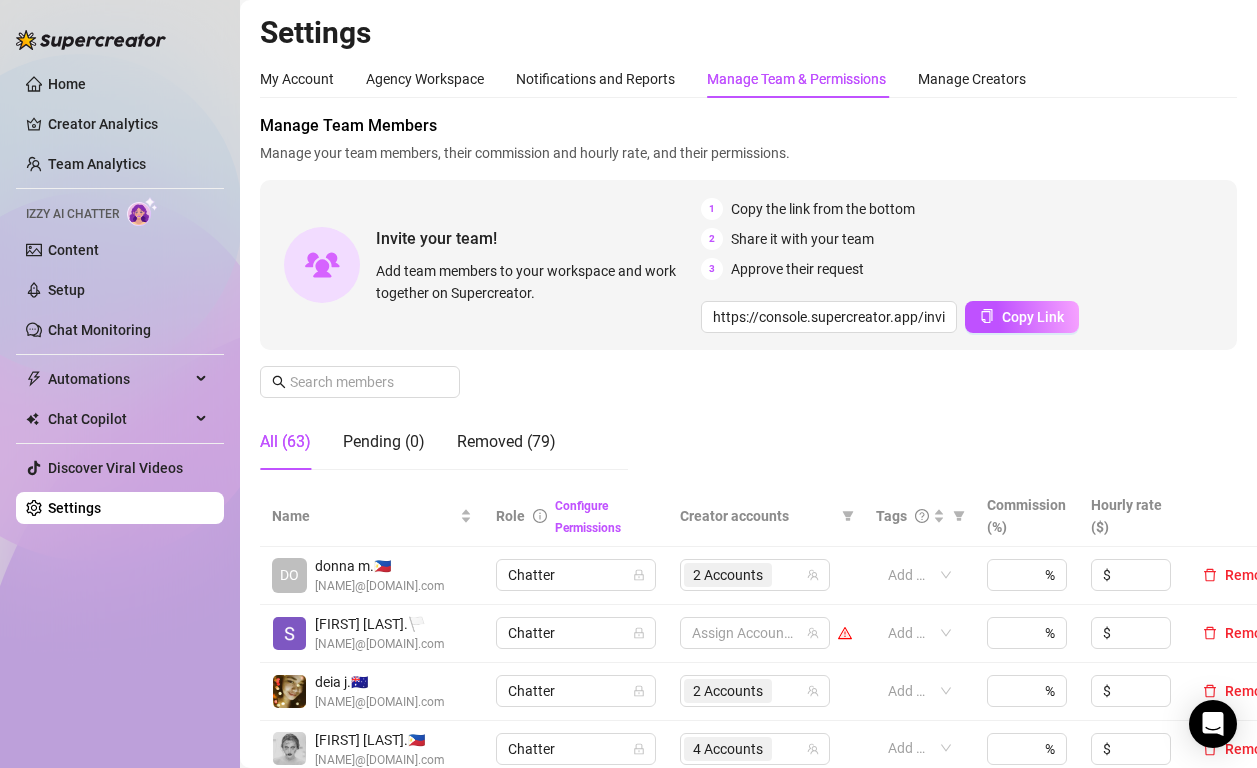 drag, startPoint x: 1213, startPoint y: 147, endPoint x: 96, endPoint y: 354, distance: 1136.0184 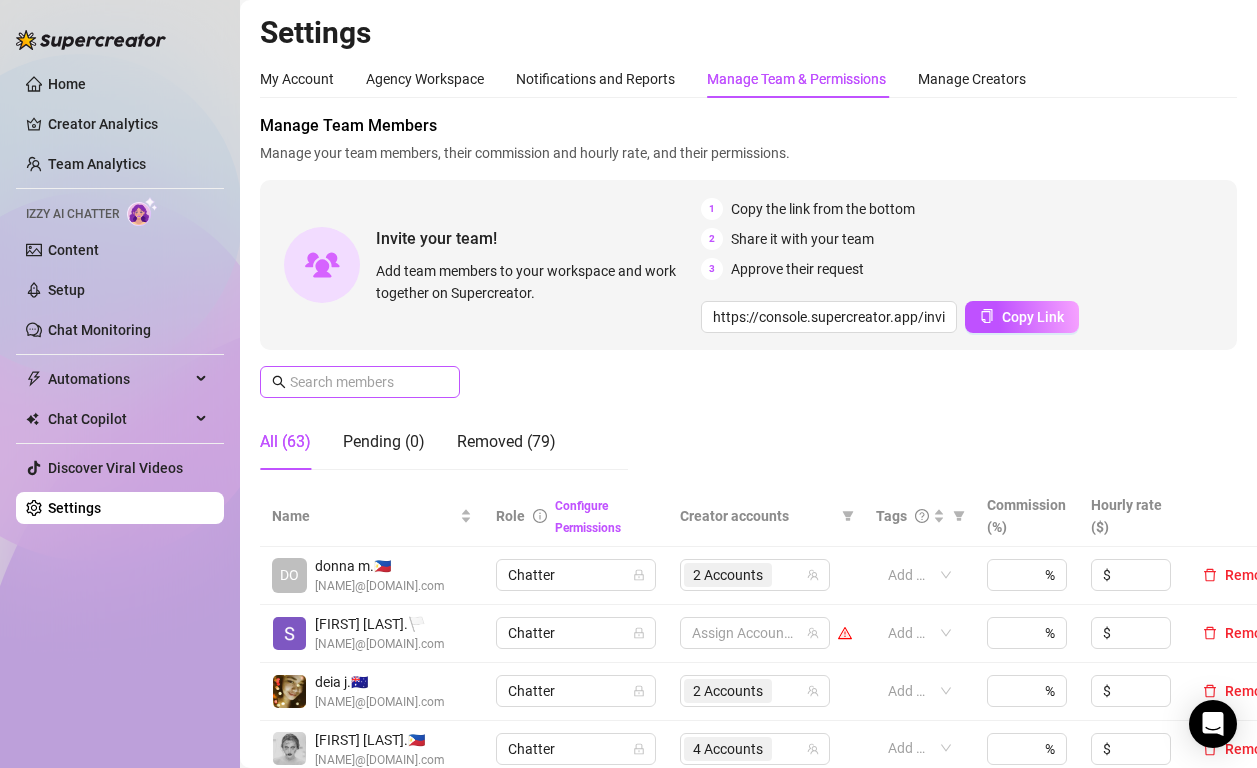 click at bounding box center [360, 382] 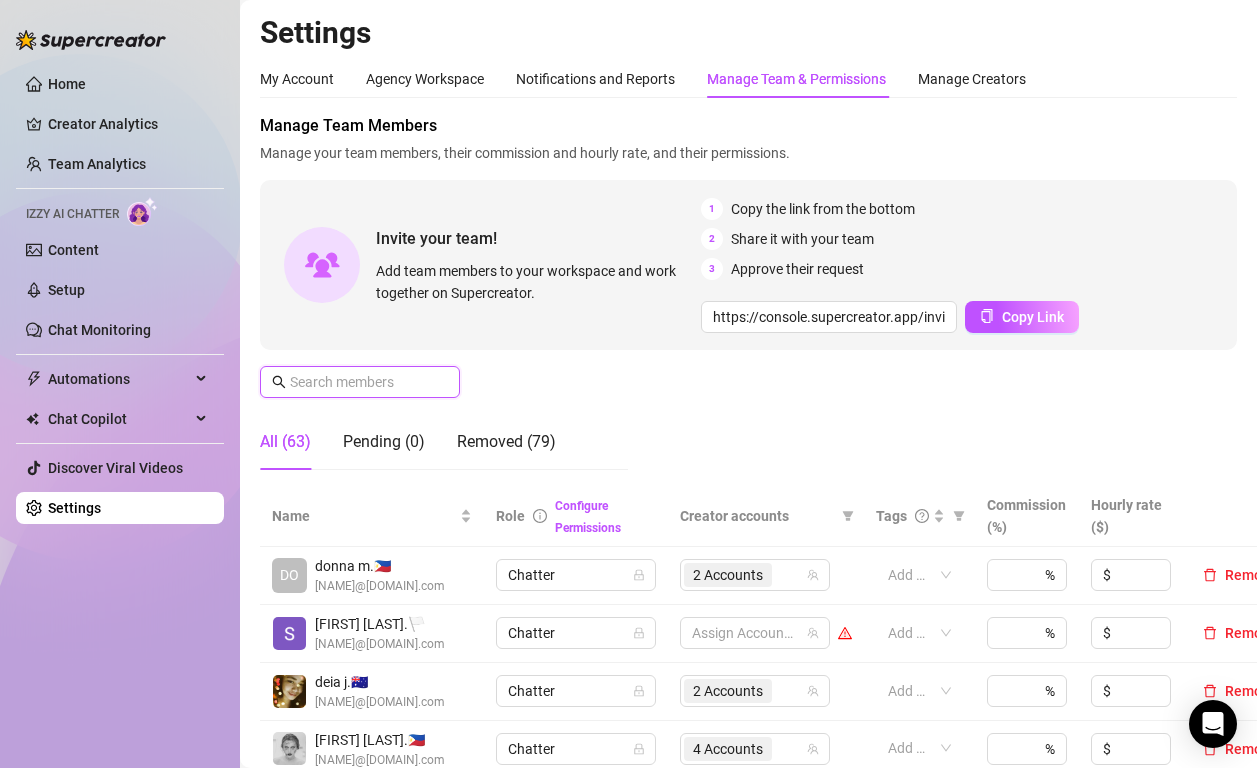 click at bounding box center [361, 382] 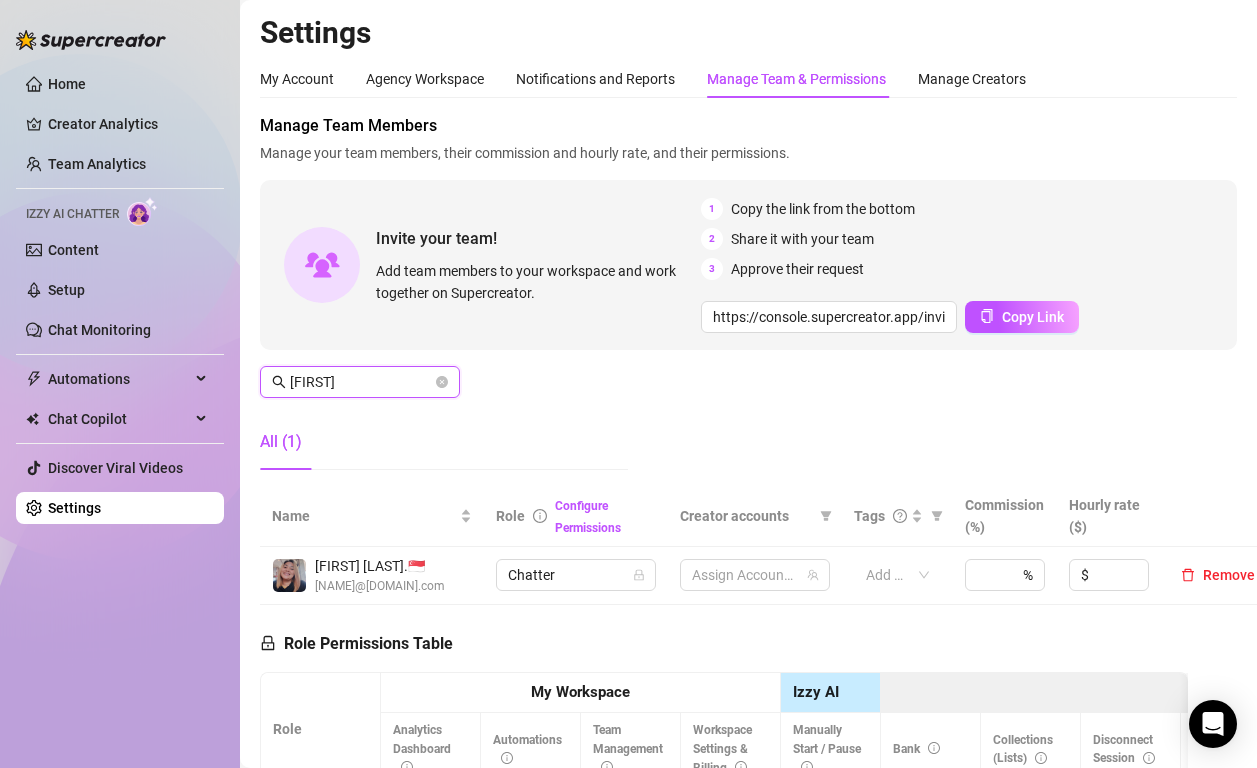 type on "[FIRST]" 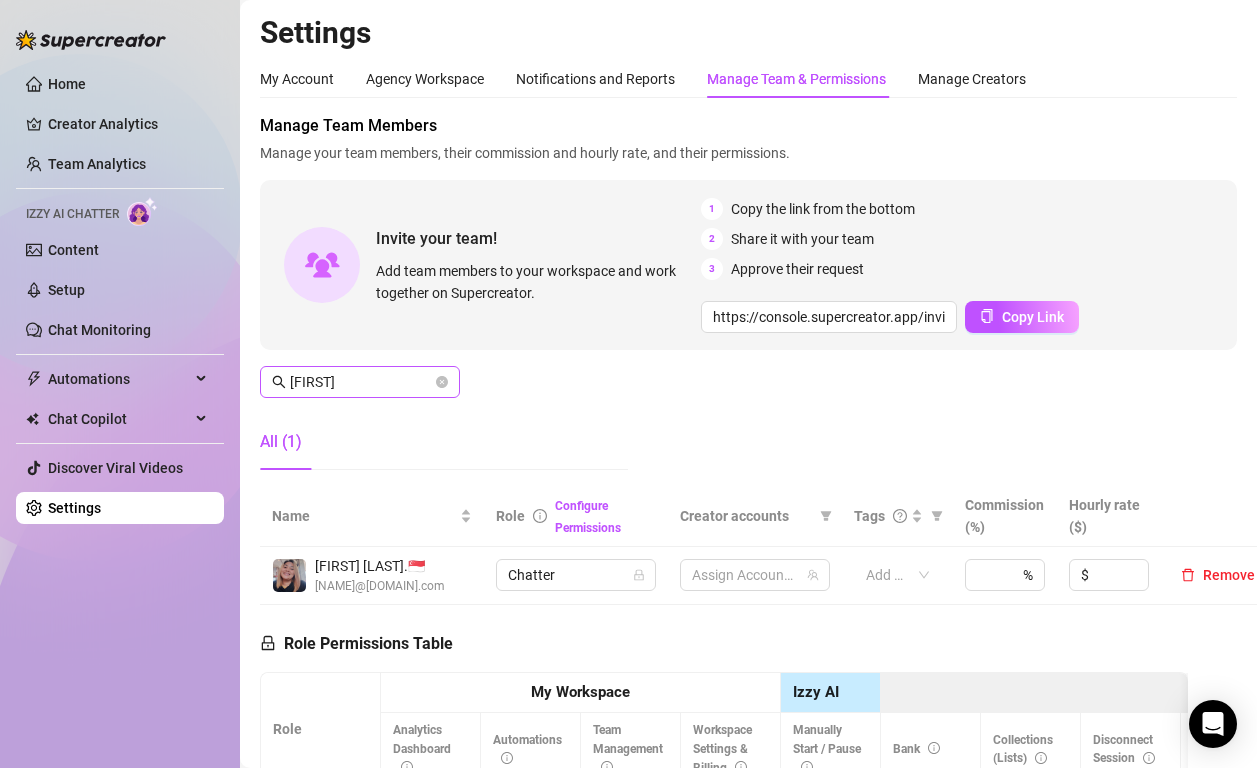 click on "[FIRST]" at bounding box center (360, 382) 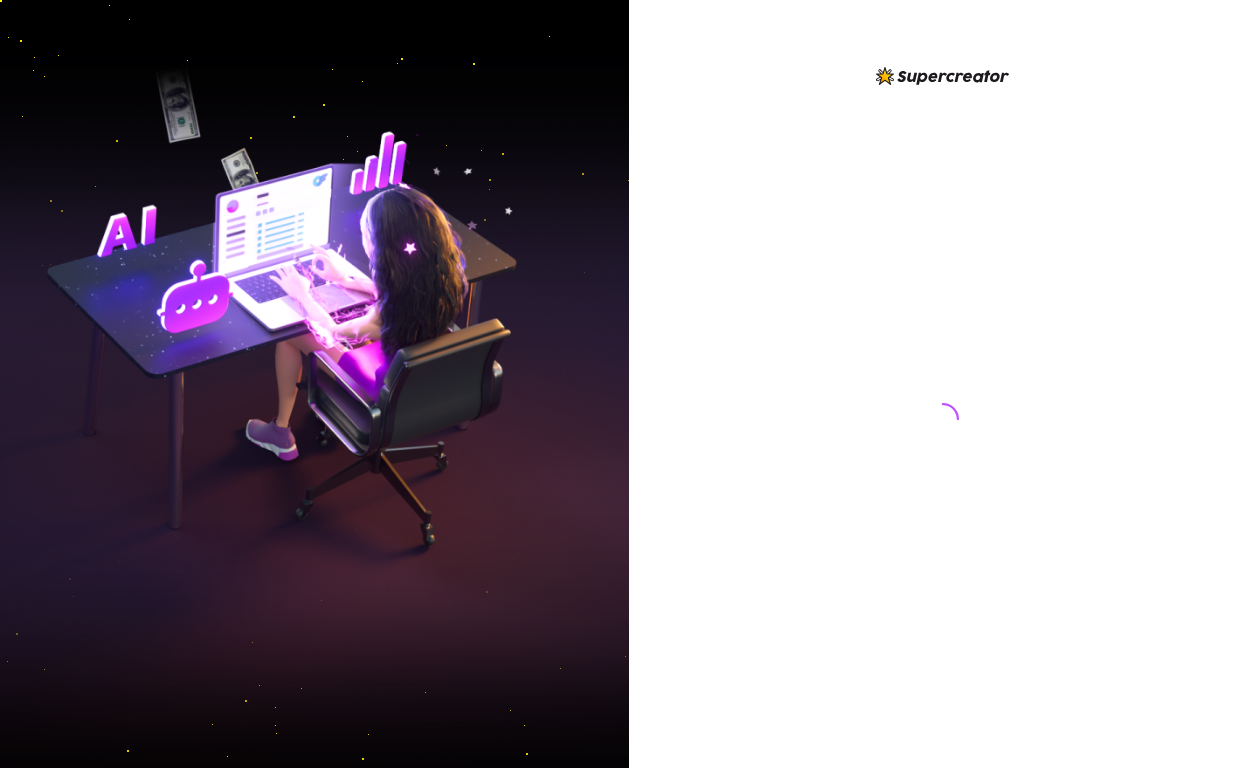 scroll, scrollTop: 0, scrollLeft: 0, axis: both 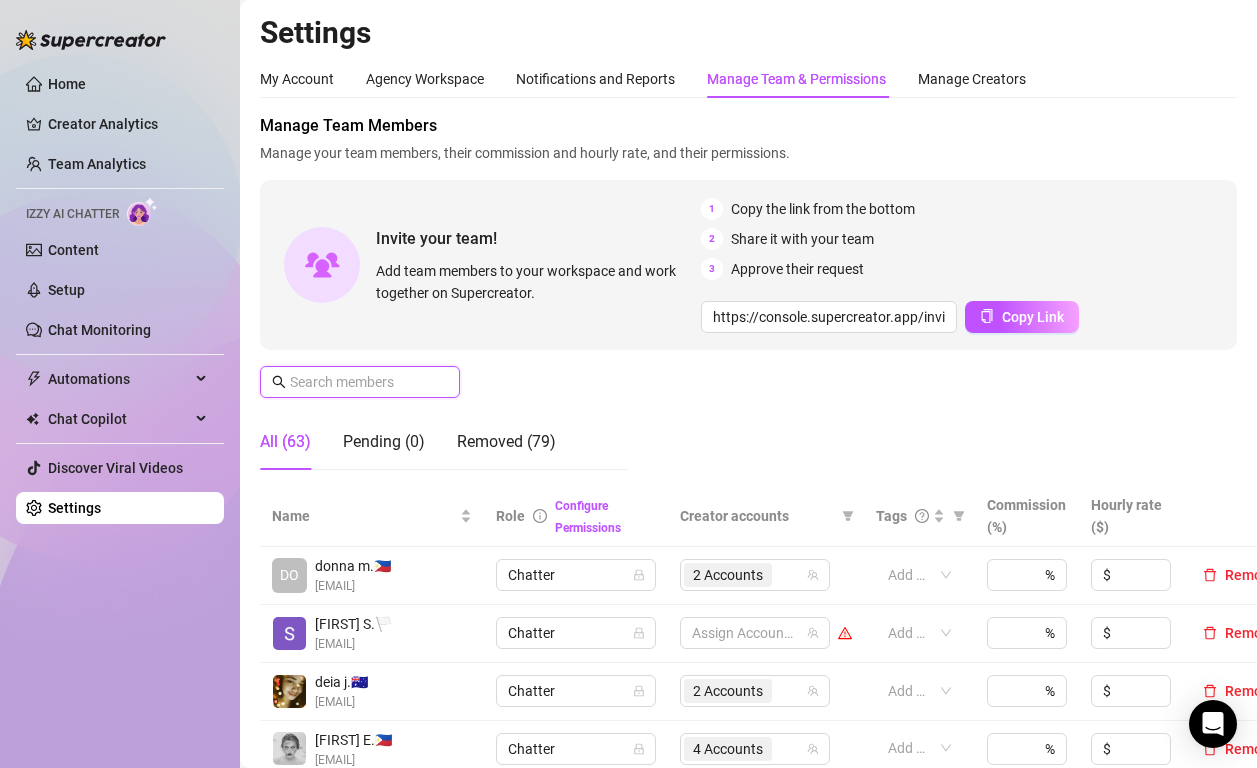 click at bounding box center (361, 382) 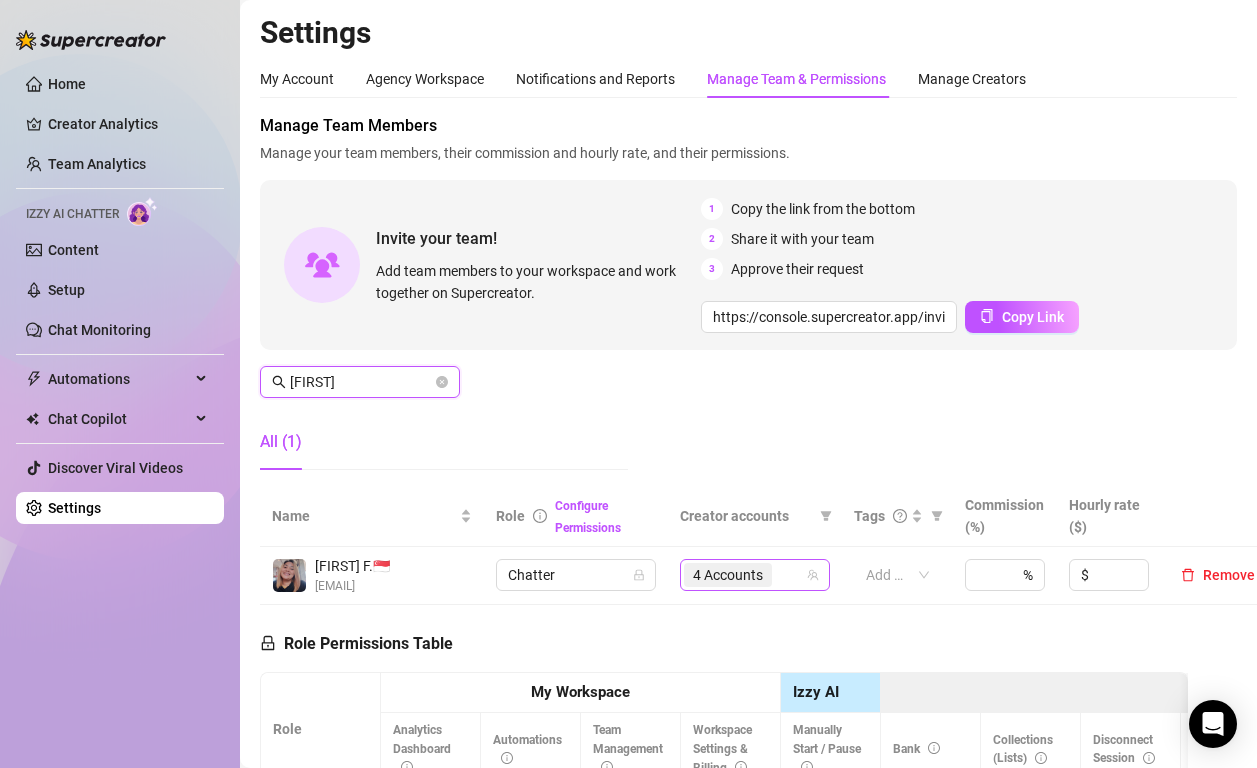 click on "4 Accounts" at bounding box center [728, 575] 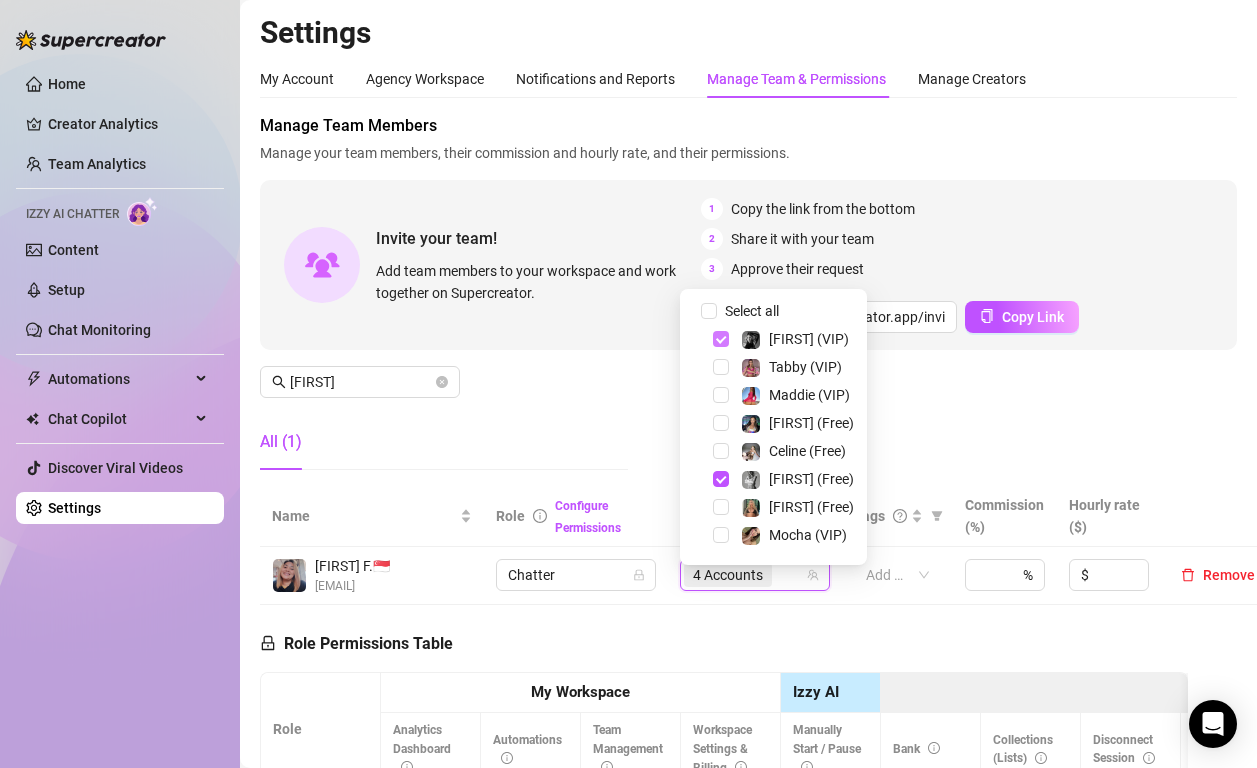 click at bounding box center (721, 339) 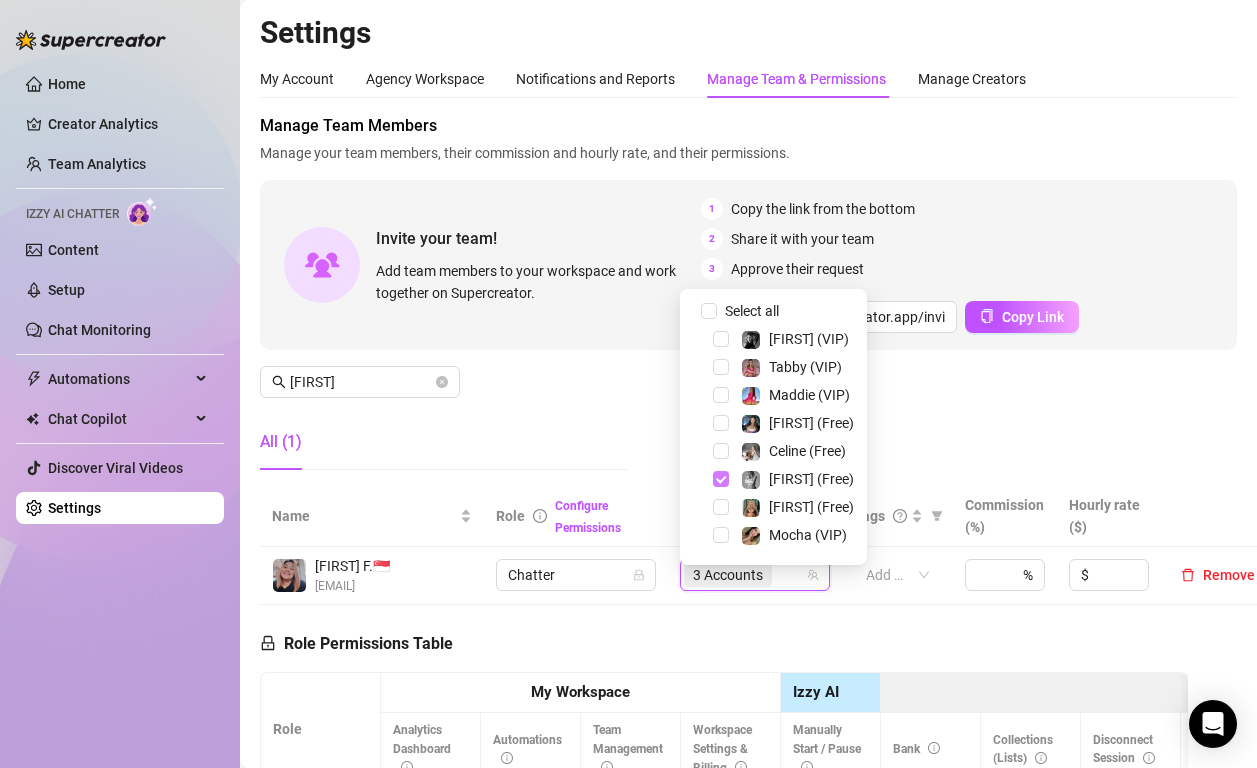 click at bounding box center (721, 479) 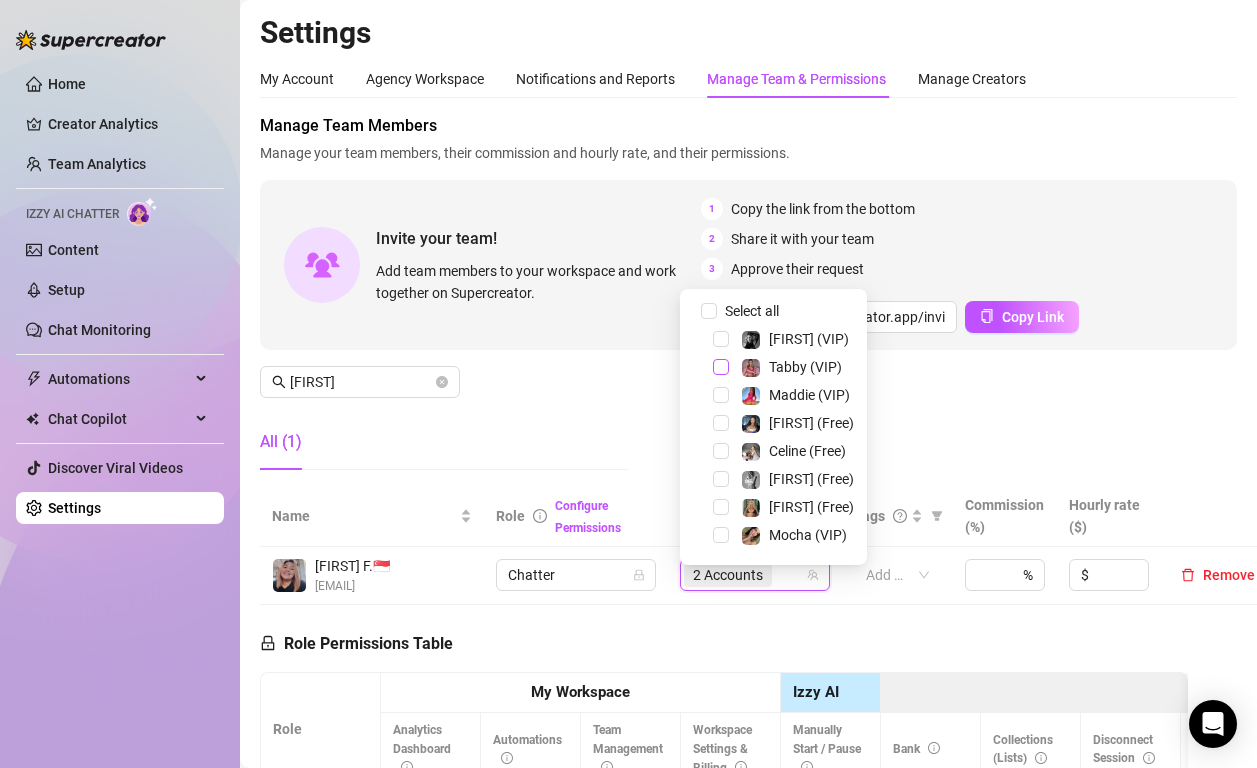 click at bounding box center (721, 367) 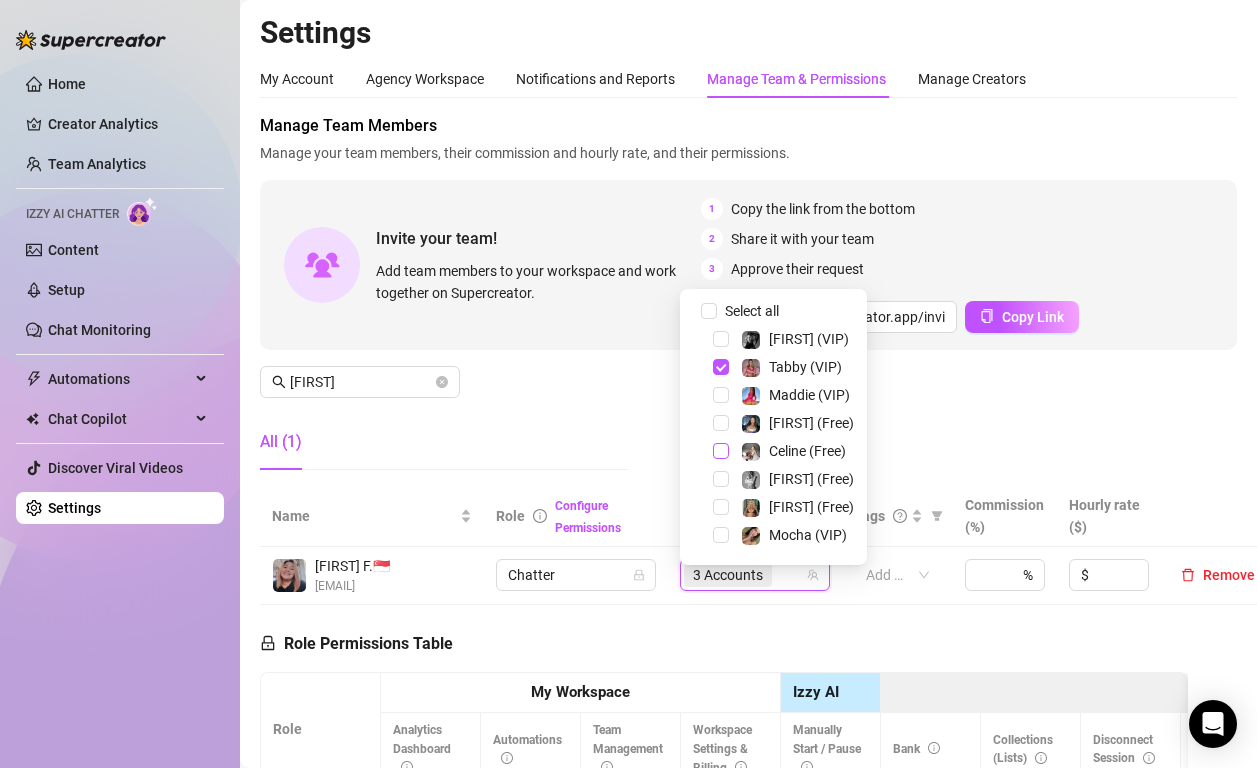 click at bounding box center (721, 451) 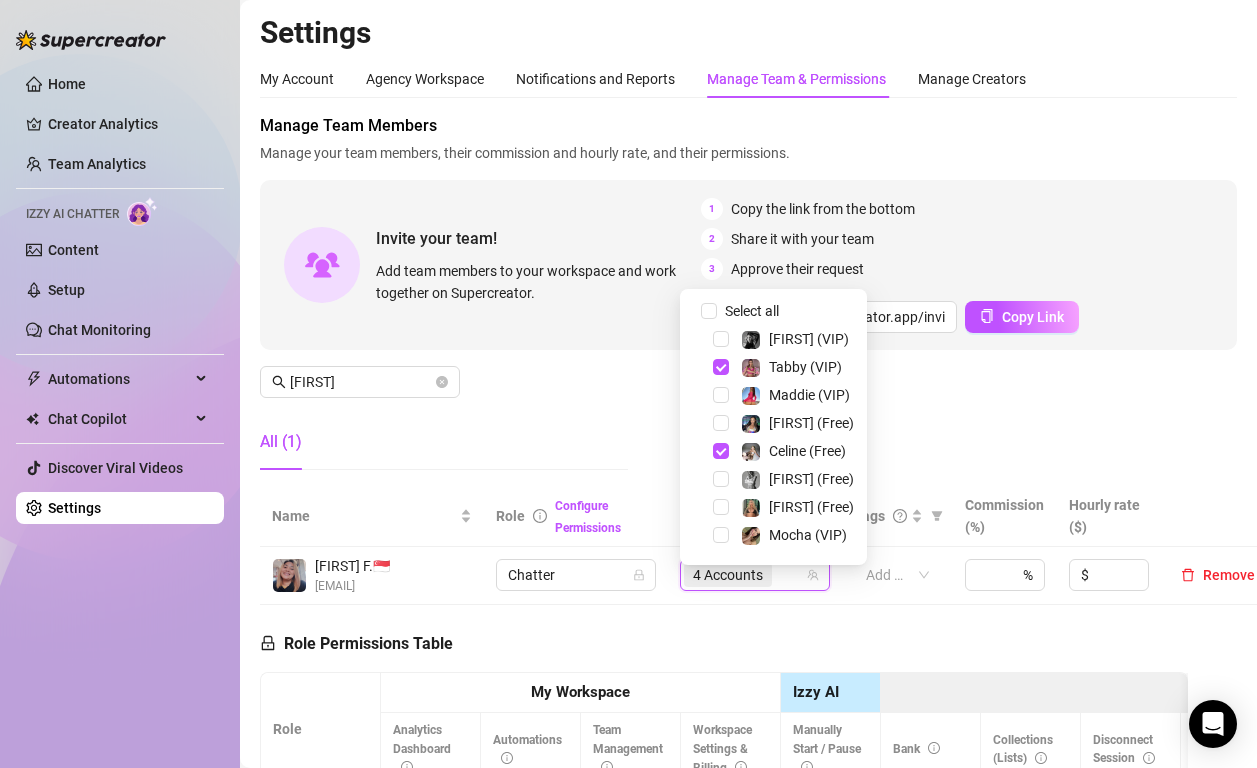 scroll, scrollTop: 100, scrollLeft: 0, axis: vertical 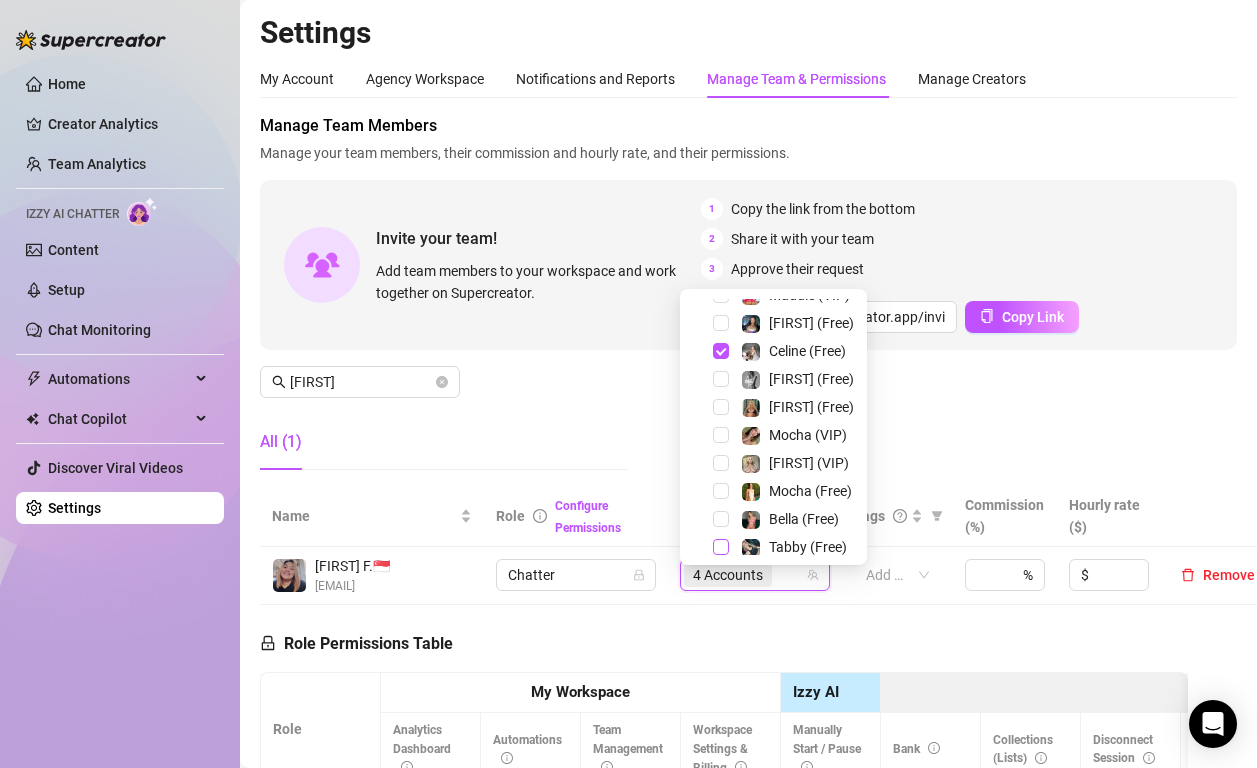 click at bounding box center (721, 547) 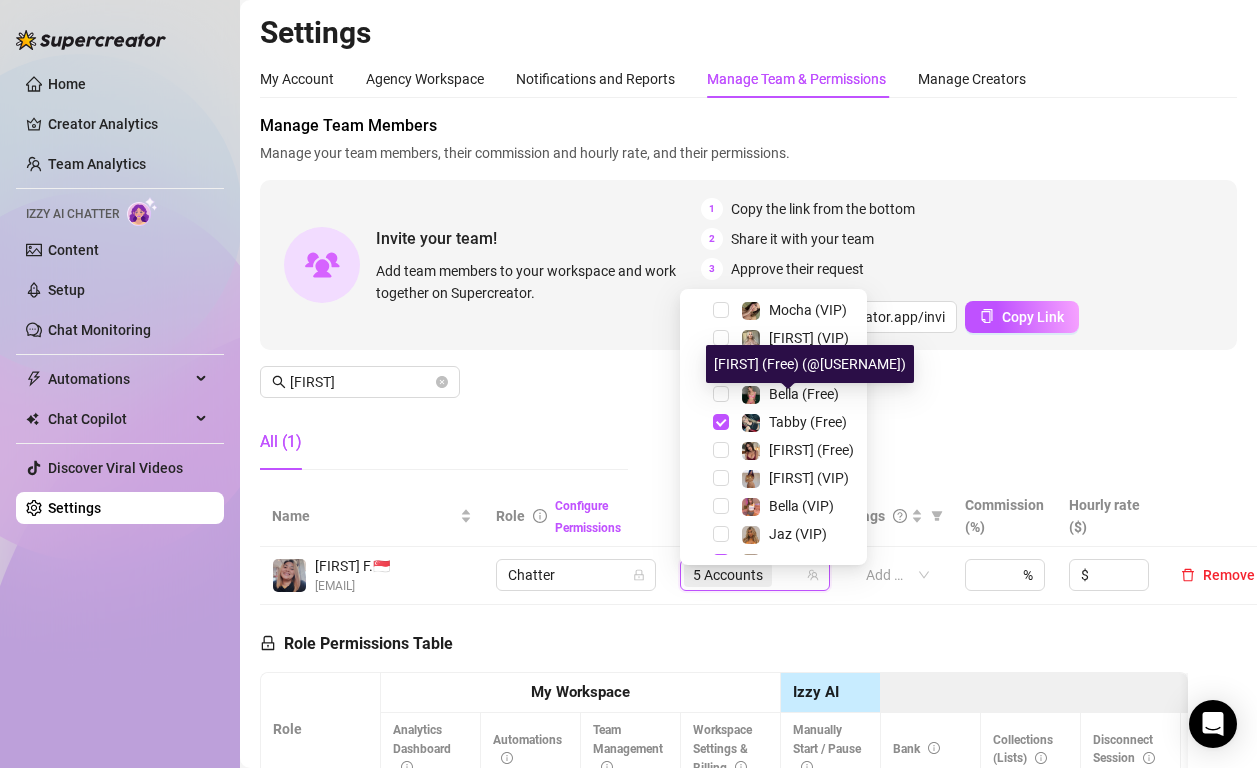 scroll, scrollTop: 300, scrollLeft: 0, axis: vertical 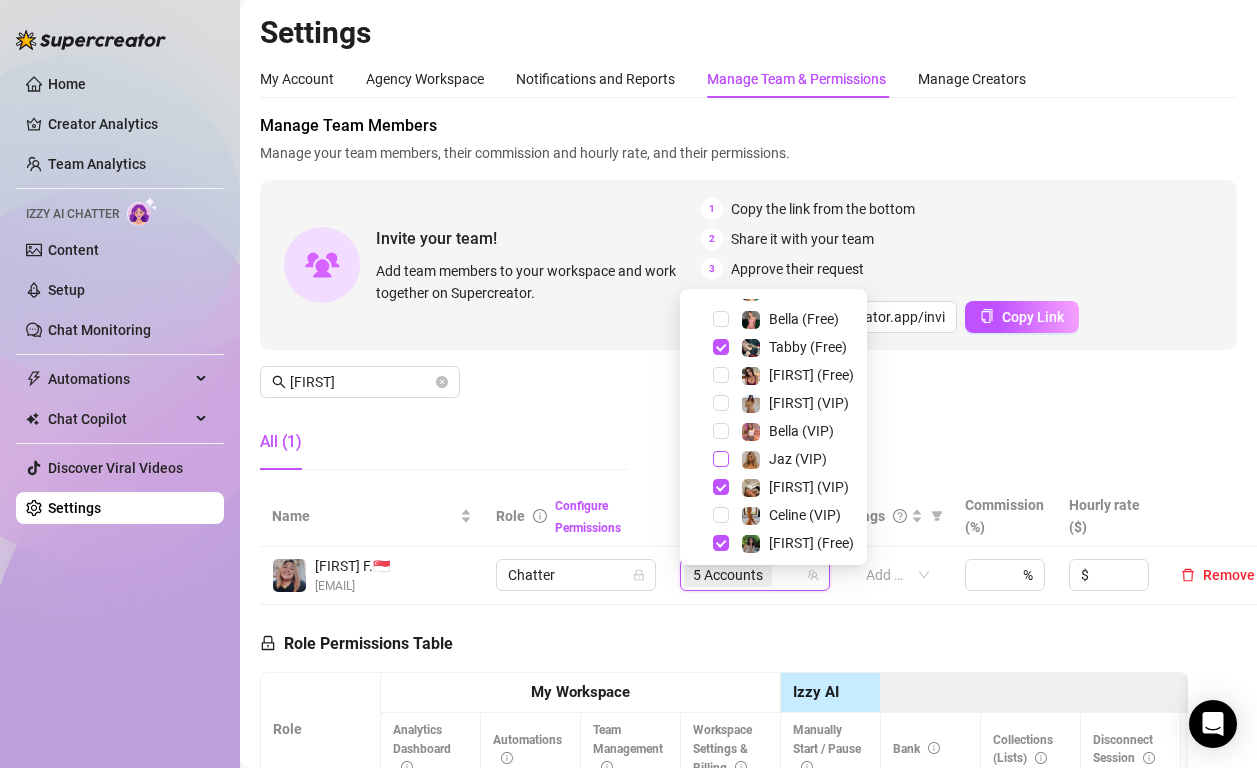 click at bounding box center [721, 459] 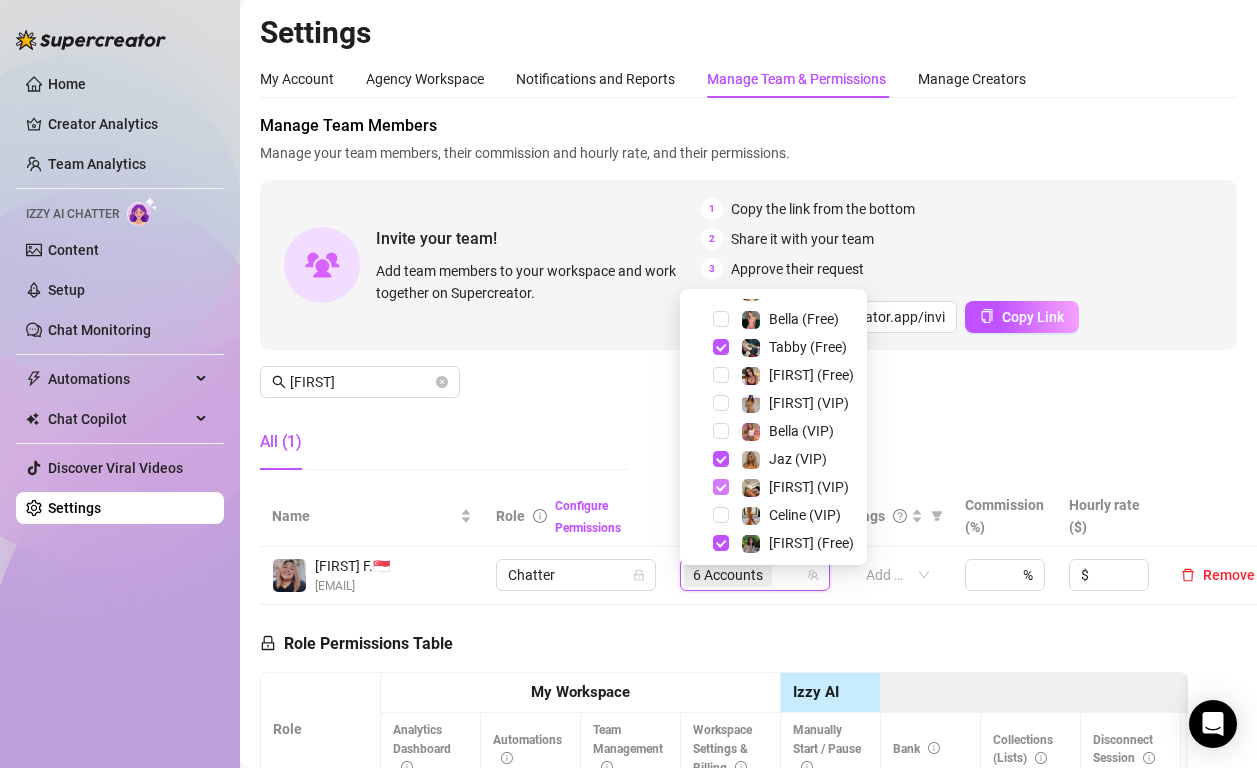 click at bounding box center [721, 487] 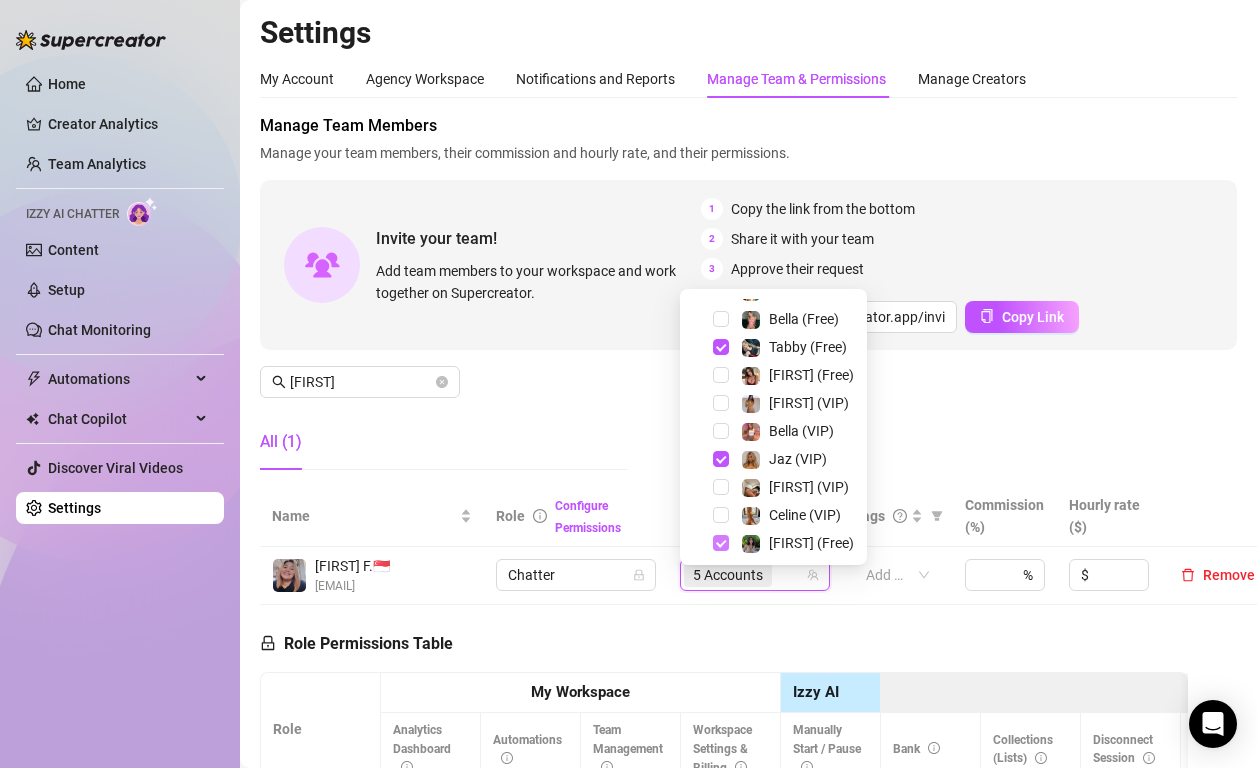click at bounding box center (721, 543) 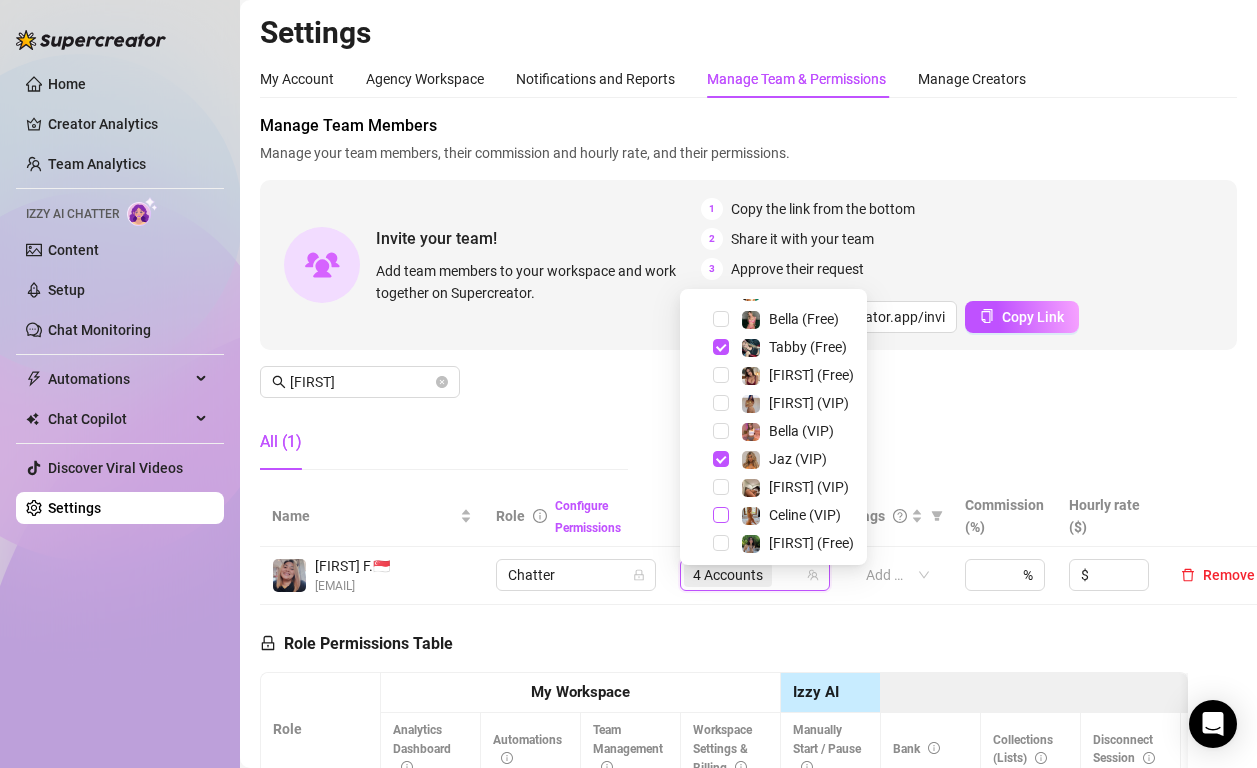click at bounding box center [721, 515] 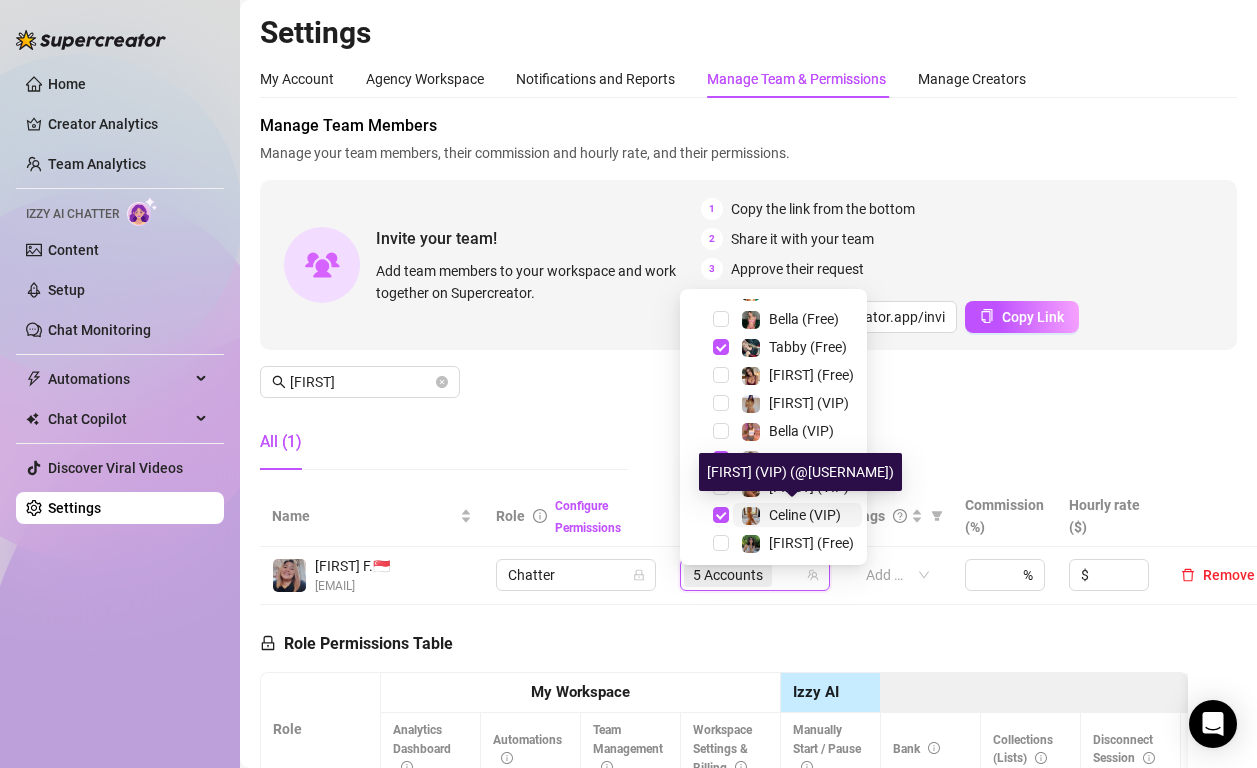 scroll, scrollTop: 360, scrollLeft: 0, axis: vertical 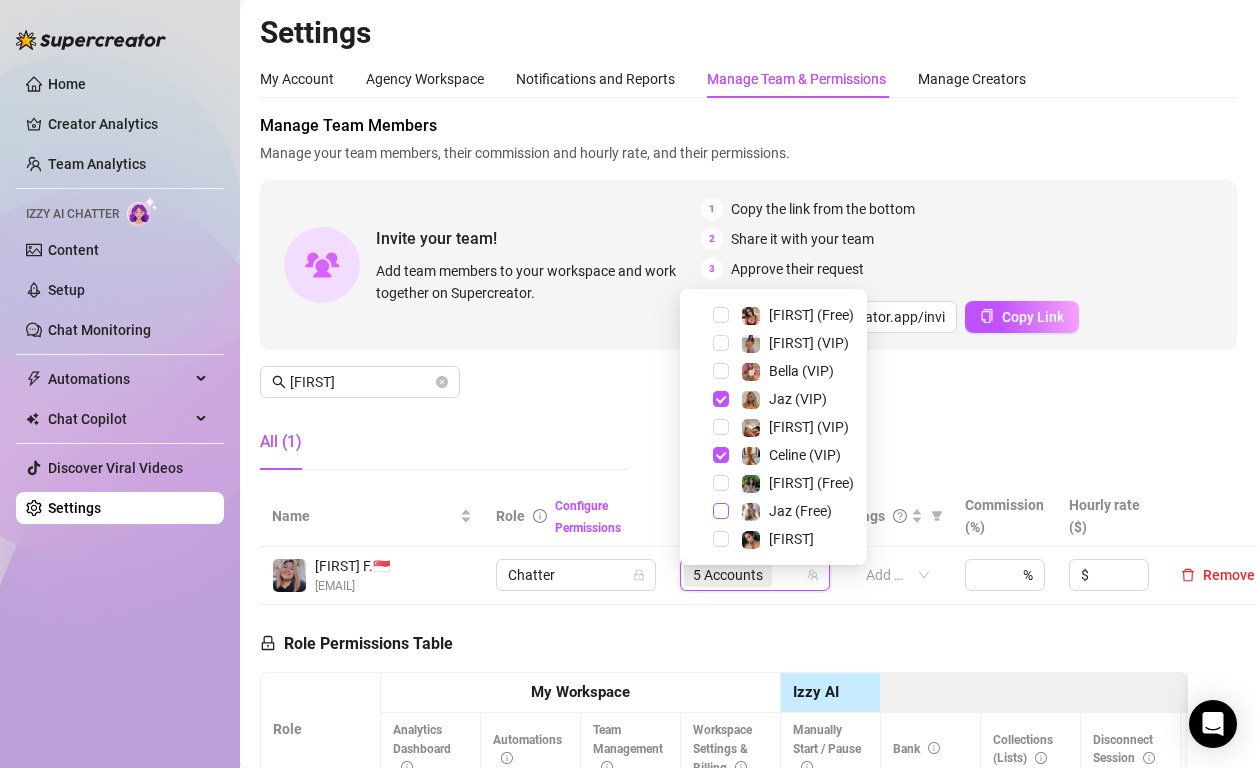 click at bounding box center (721, 511) 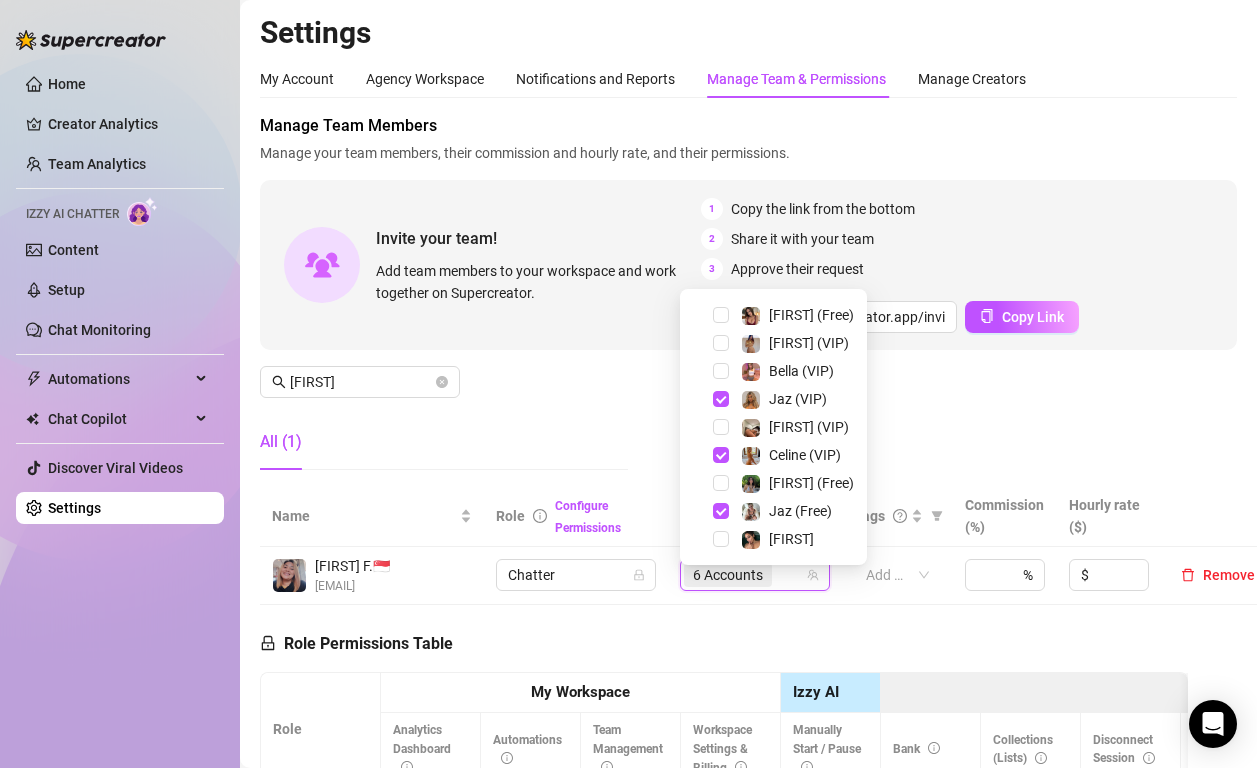 click on "All (1)" at bounding box center [444, 442] 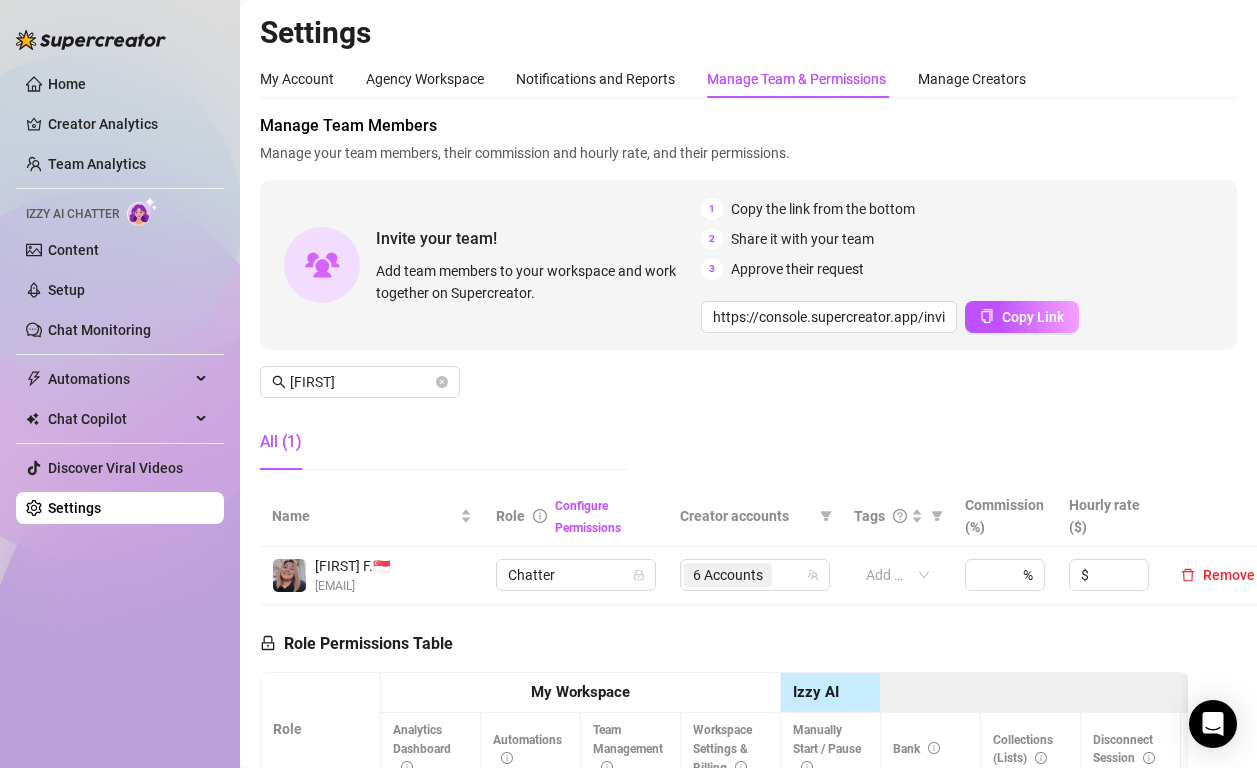 click on "Settings My Account Agency Workspace Notifications and Reports Manage Team & Permissions Manage Creators Profile image Your profile isn’t public, only team members can view it. Change Your Personal Details Your details aren’t public, only team members can view them. Rose rosemariezalzos123@gmail.com Update Change Password Choose a strong password to keep your account secure. Forgot password? New Password Change Manage Team Members Manage your team members, their commission and hourly rate, and their permissions. Invite your team! Add team members to your workspace and work together on Supercreator. 1 Copy the link from the bottom 2 Share it with your team 3 Approve their request https://console.supercreator.app/invite?code=fibzx3jJrgPbWdJEkEN3sg7x35T2&workspace=222%20Mgmt%20 Copy Link Dolly All (1) Name Role Configure Permissions Creator accounts Tags Commission (%) Hourly rate ($) Dolly F.  🇸🇬 dollyfaithlouhildore26@gmail.com Chatter 6 Accounts     Add or enter new % $ Remove Role My Workspace" at bounding box center (748, 619) 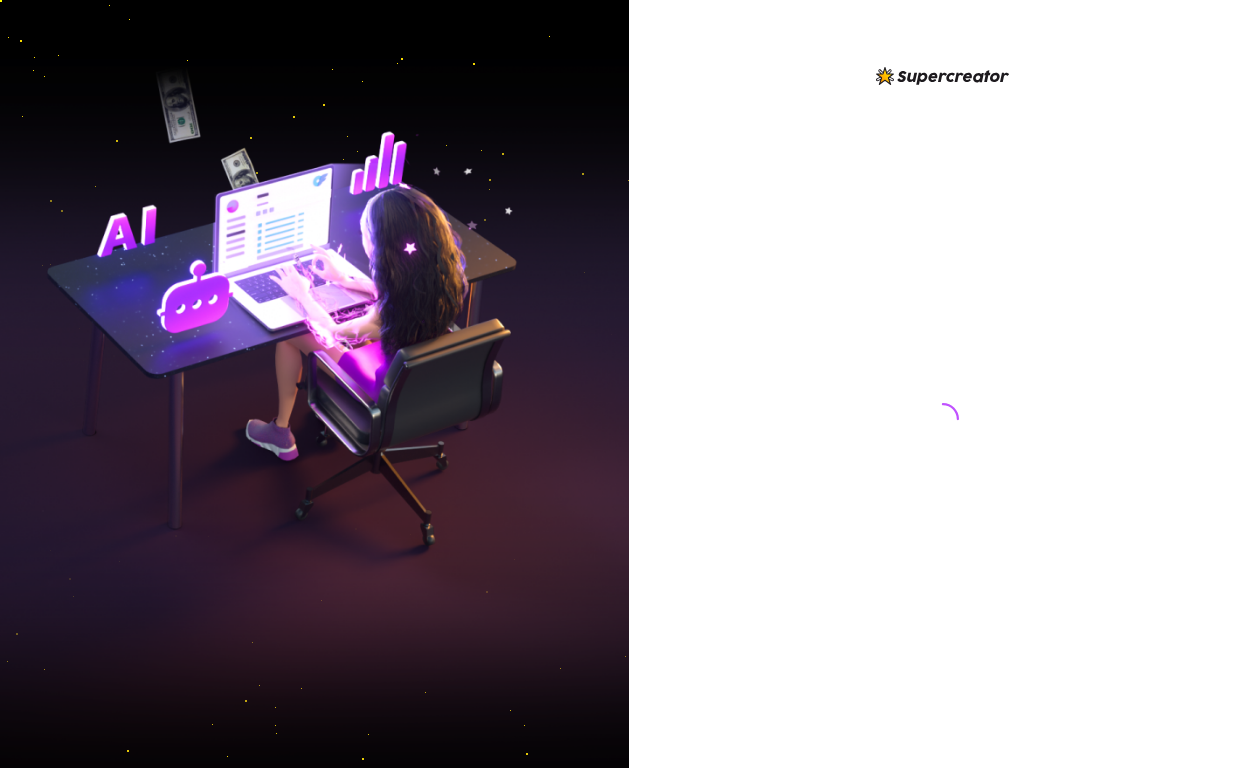 scroll, scrollTop: 0, scrollLeft: 0, axis: both 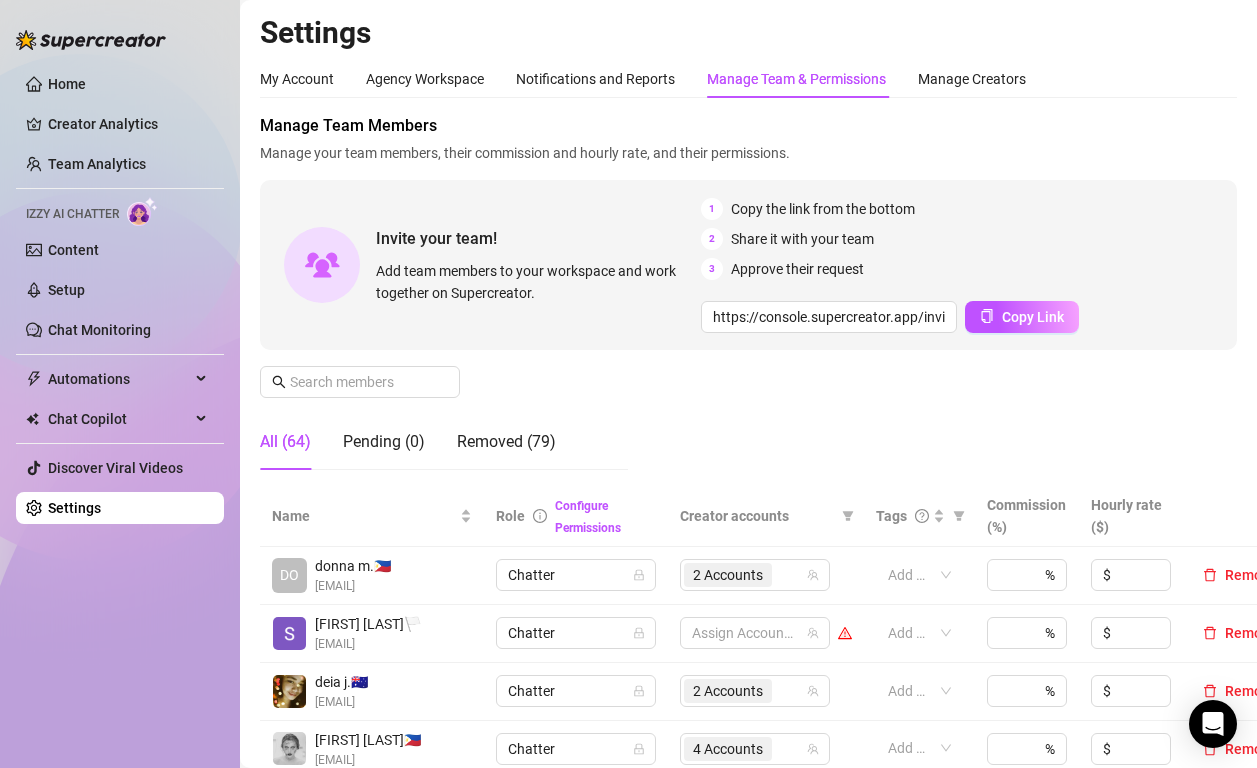 click on "My Account Agency Workspace Notifications and Reports Manage Team & Permissions Manage Creators" at bounding box center [748, 79] 